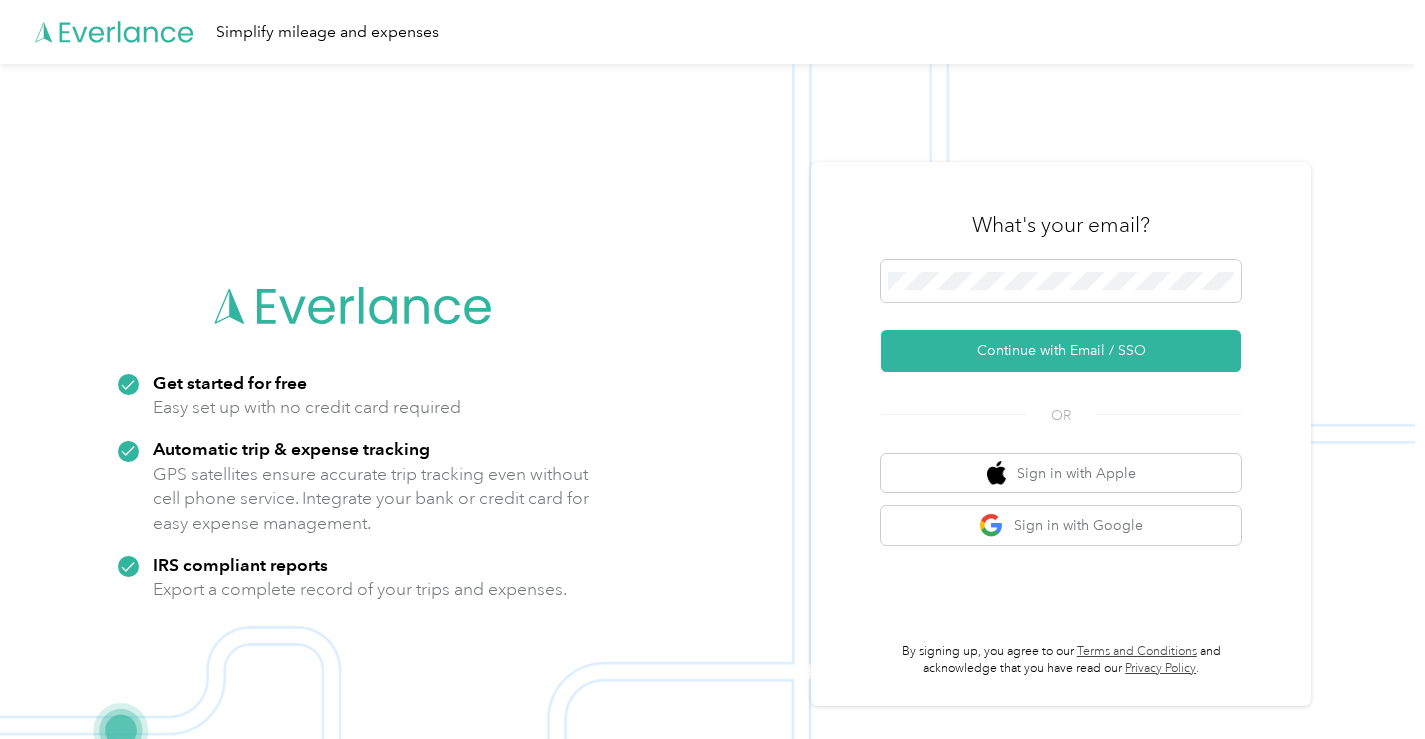 scroll, scrollTop: 0, scrollLeft: 0, axis: both 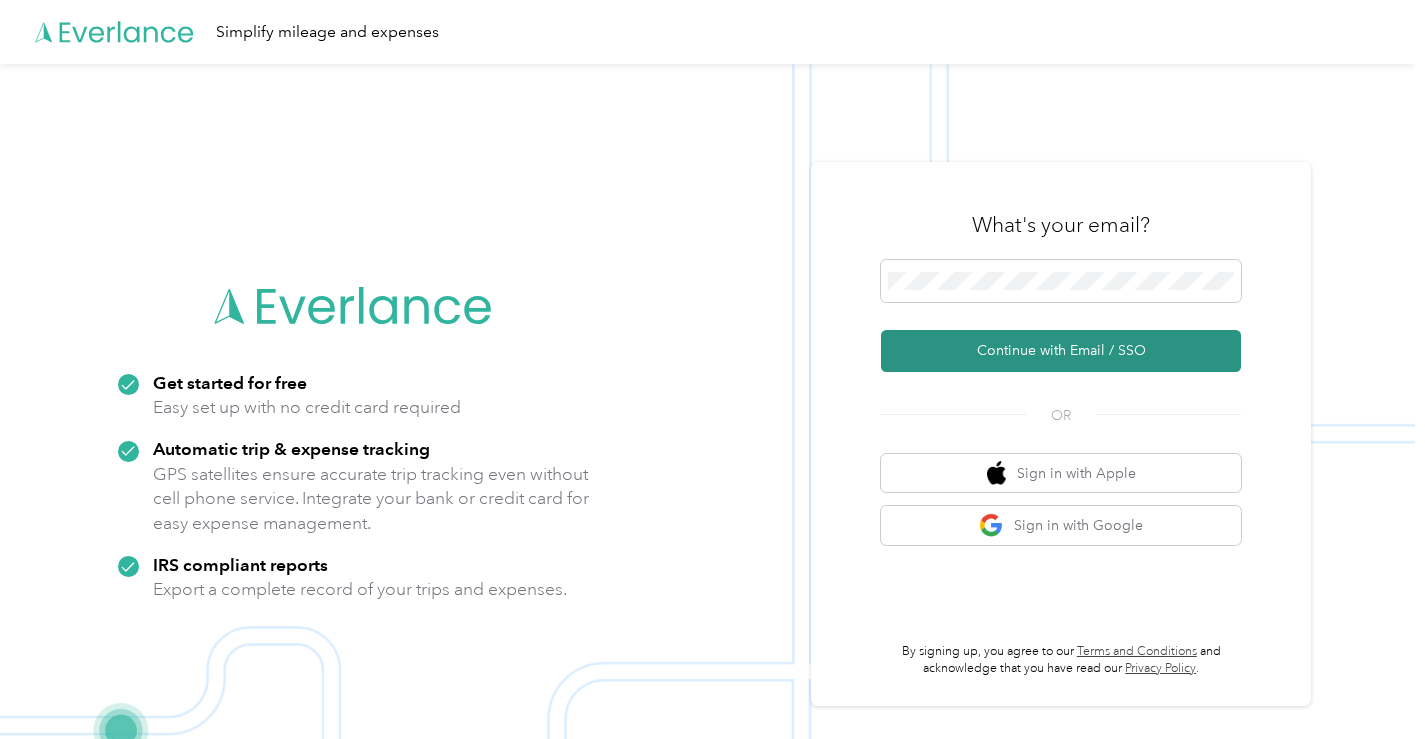 click on "Continue with Email / SSO" at bounding box center (1061, 351) 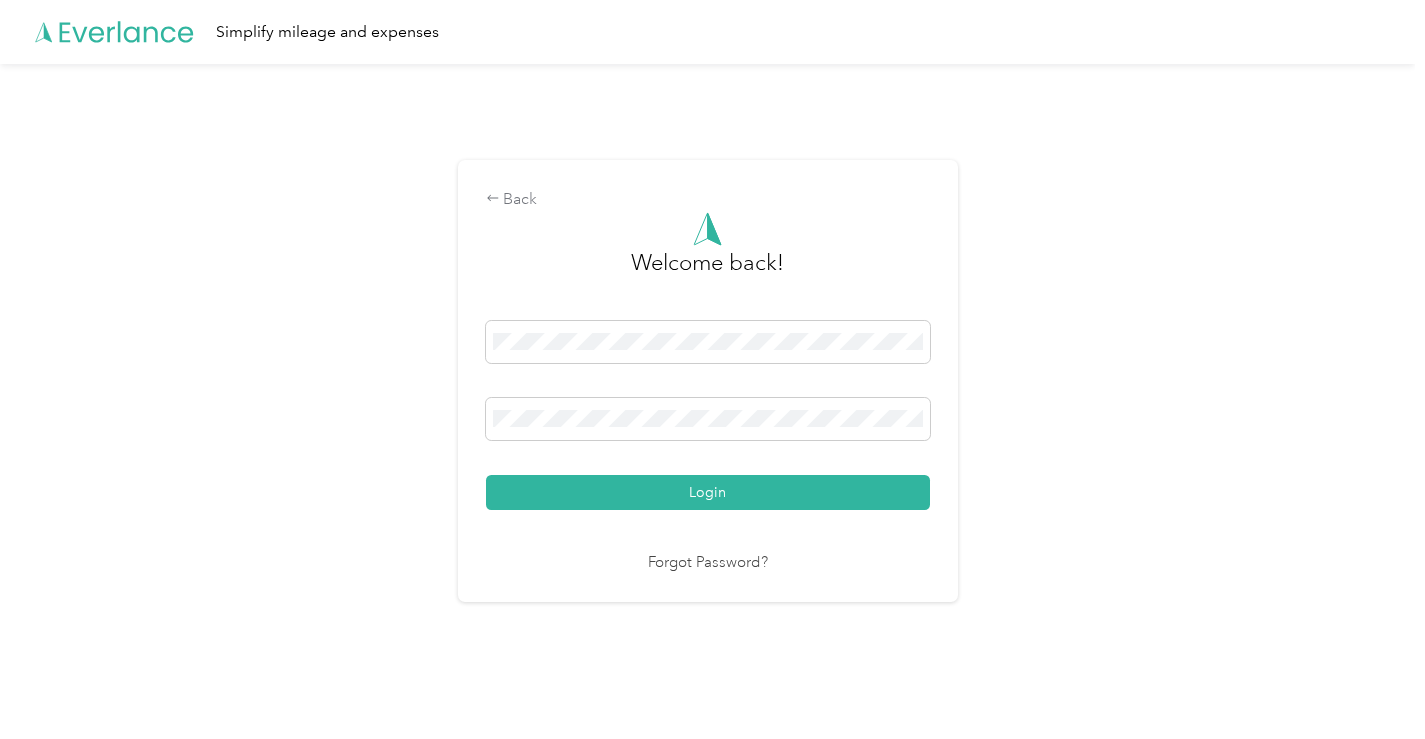 click on "Login" at bounding box center (708, 415) 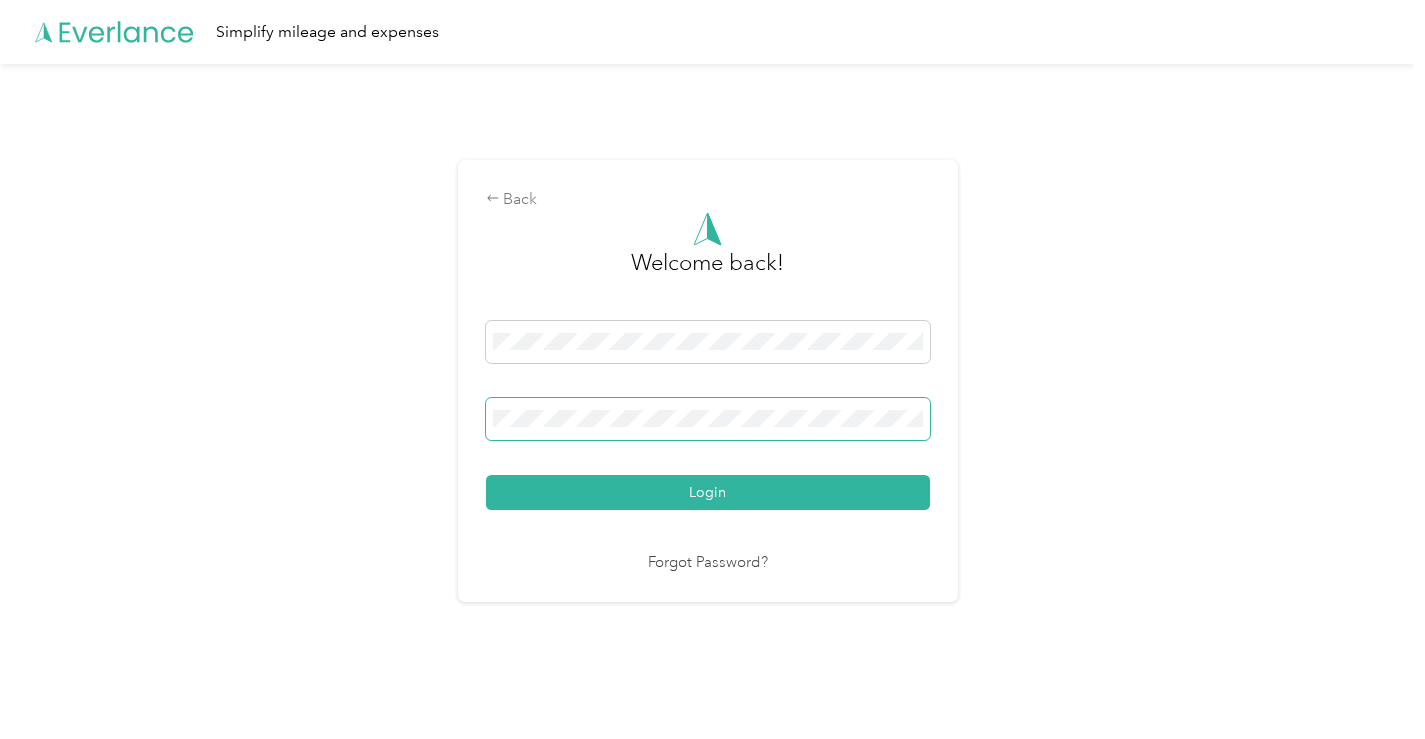 click at bounding box center (708, 419) 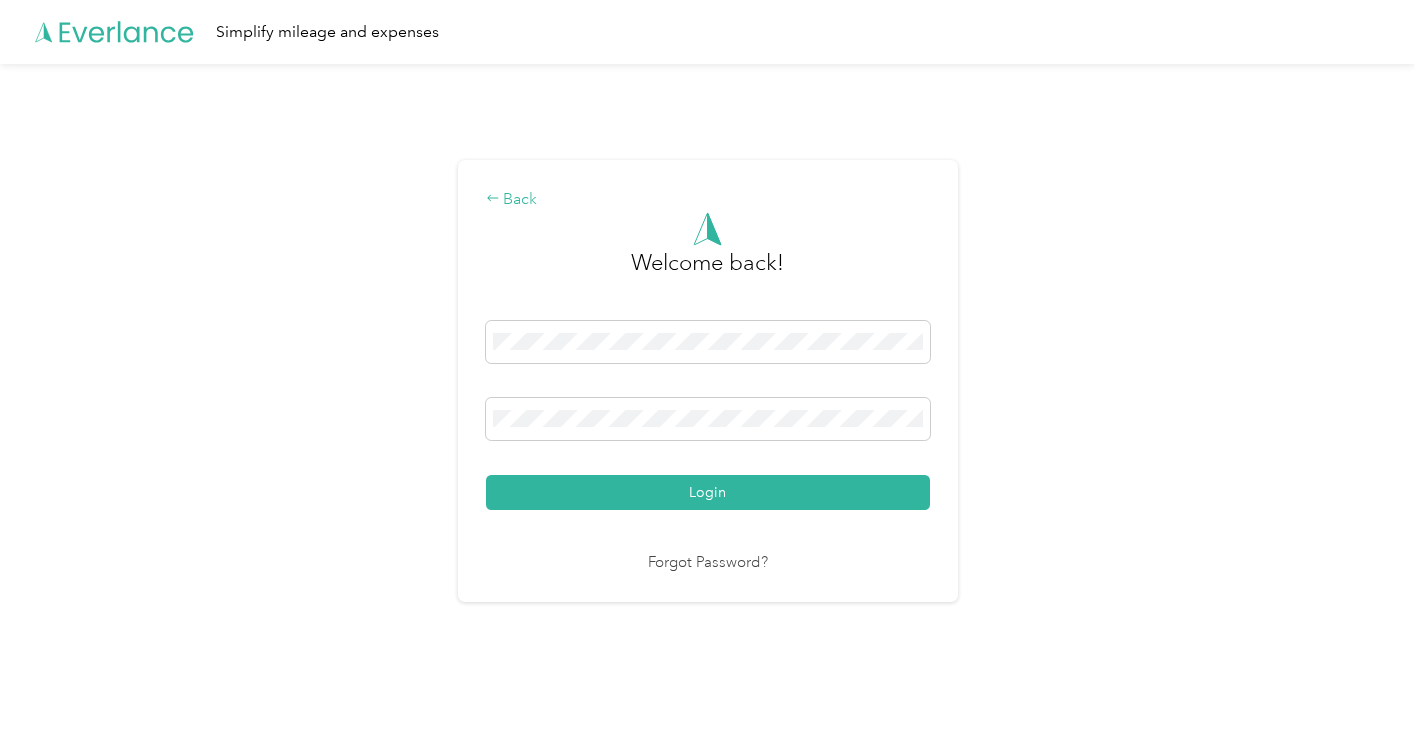 click on "Back" at bounding box center [708, 200] 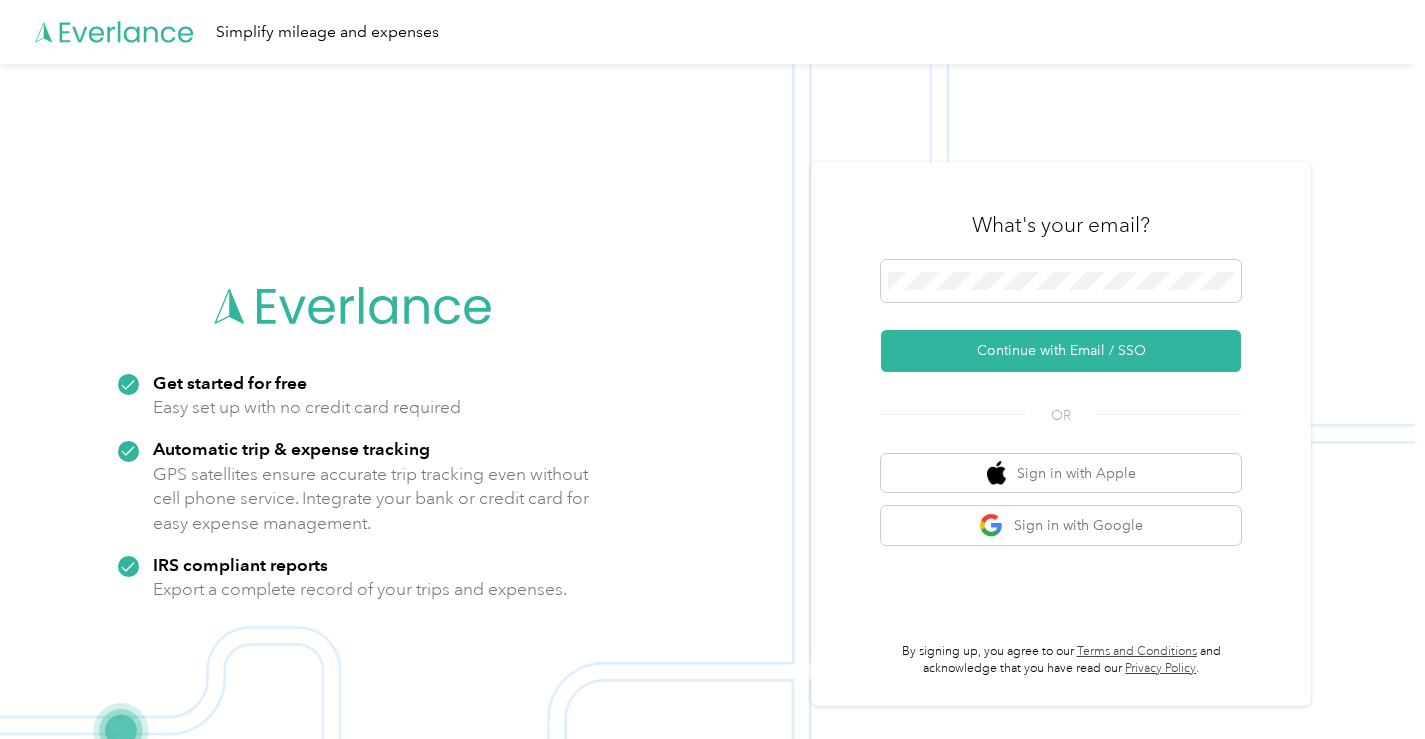 scroll, scrollTop: 64, scrollLeft: 0, axis: vertical 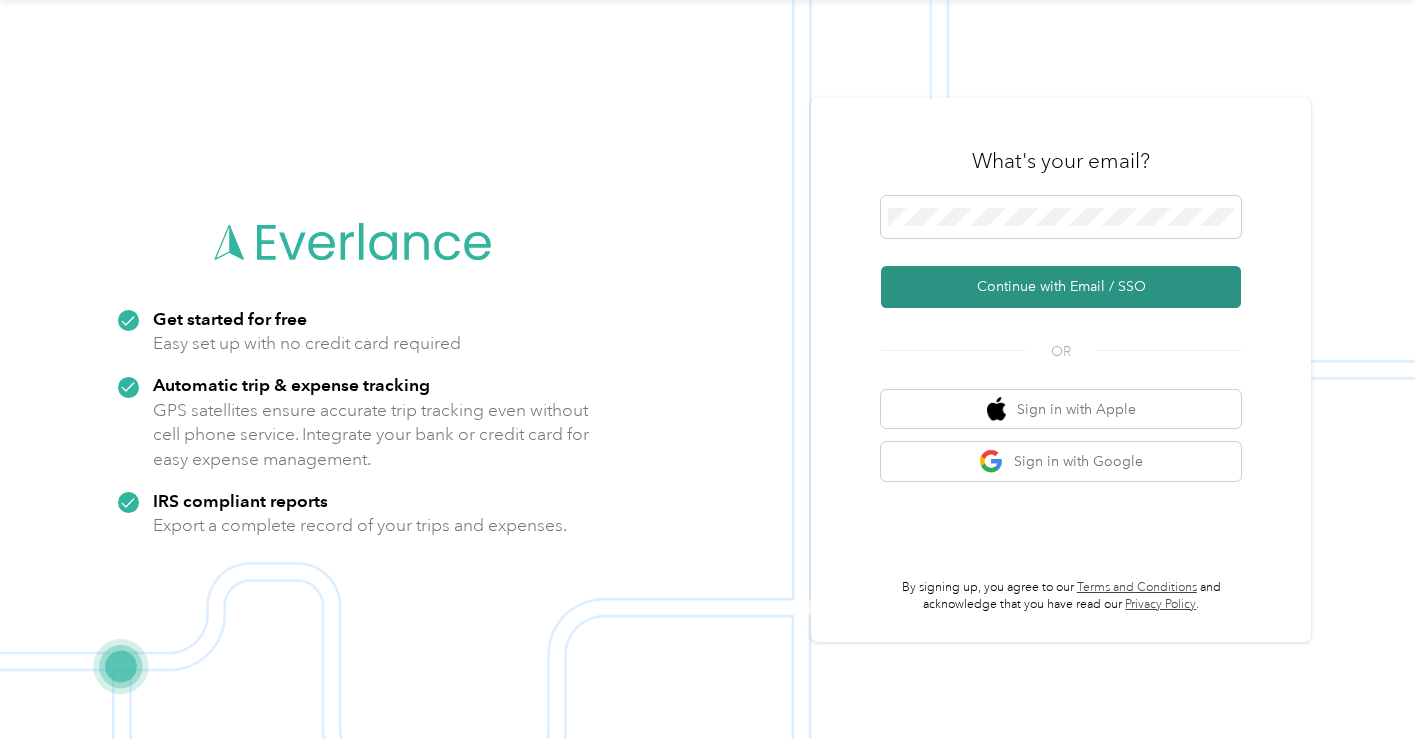 click on "Continue with Email / SSO" at bounding box center (1061, 287) 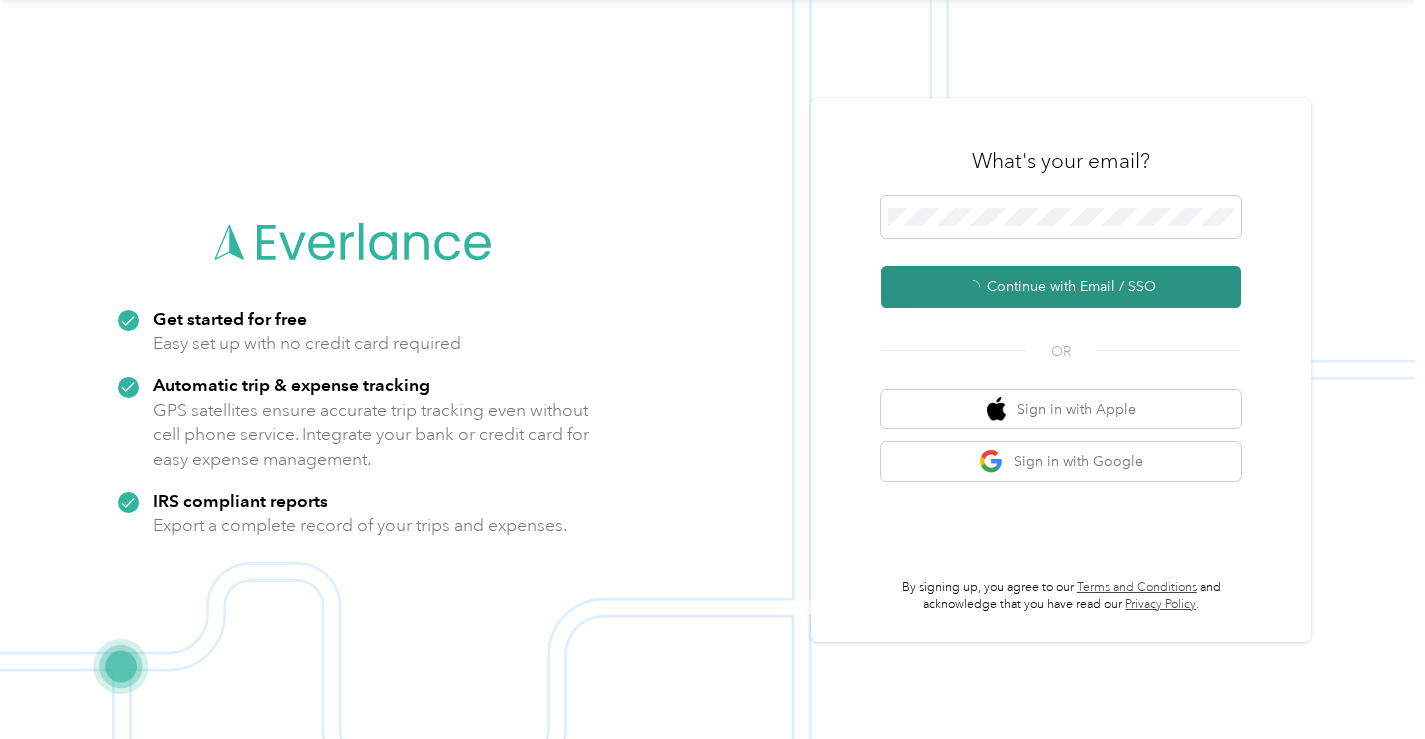 scroll, scrollTop: 0, scrollLeft: 0, axis: both 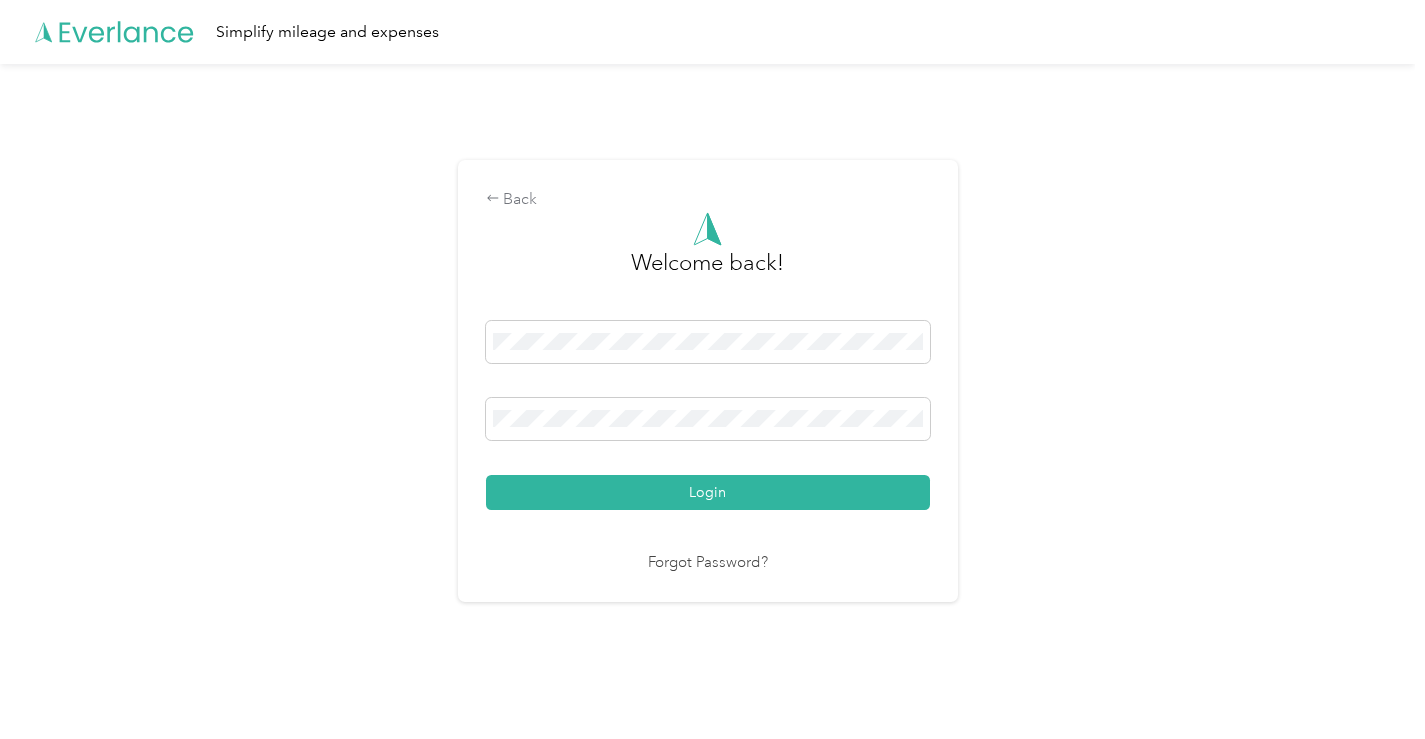 click on "Login" at bounding box center (708, 415) 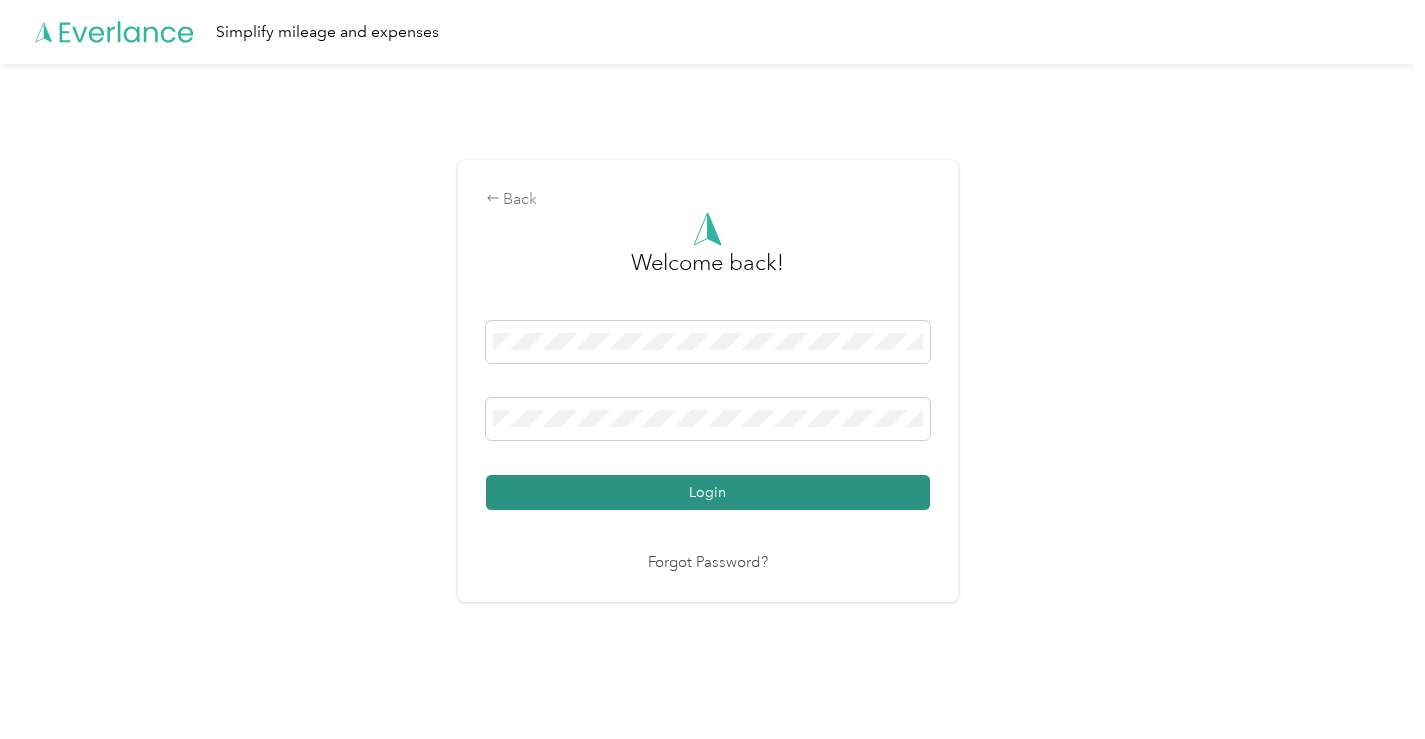 click on "Login" at bounding box center [708, 492] 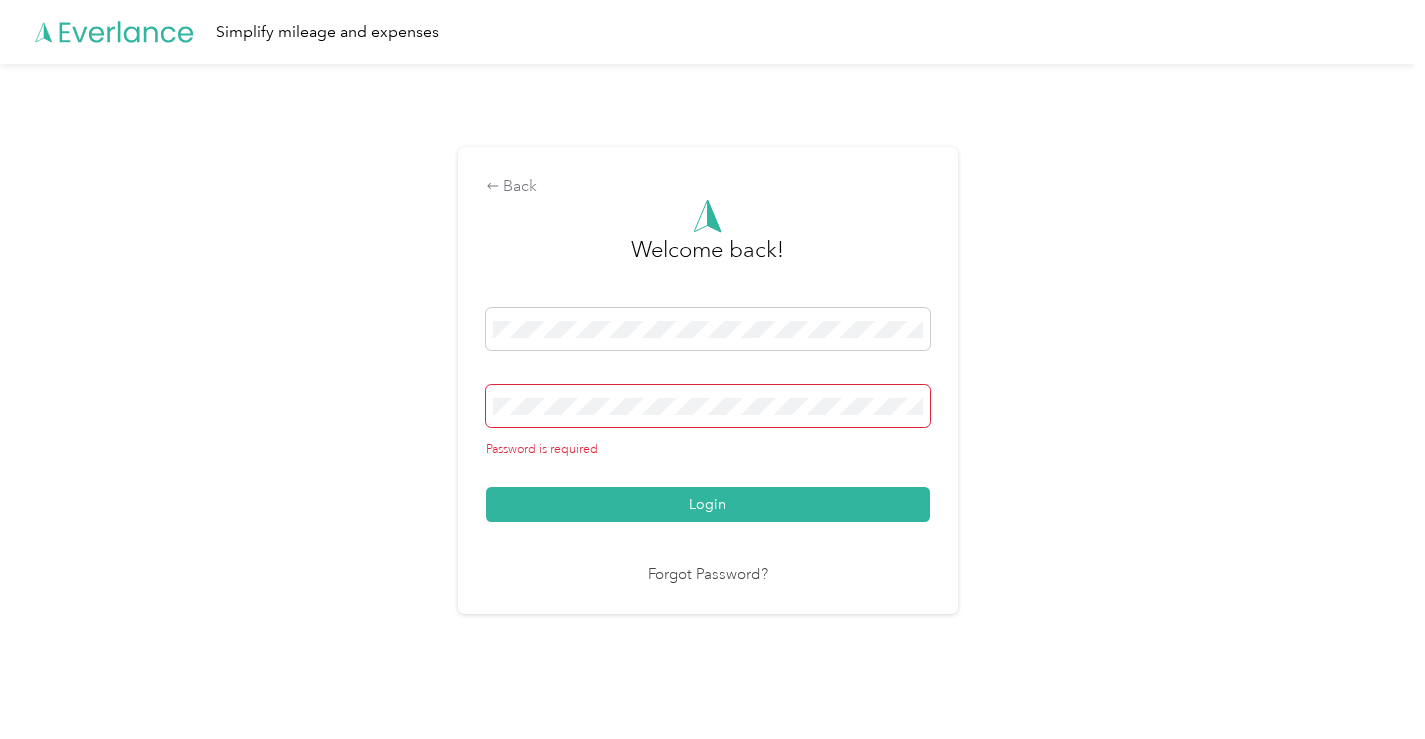 click on "Back Welcome back! Password is required Login Forgot Password?" at bounding box center (708, 380) 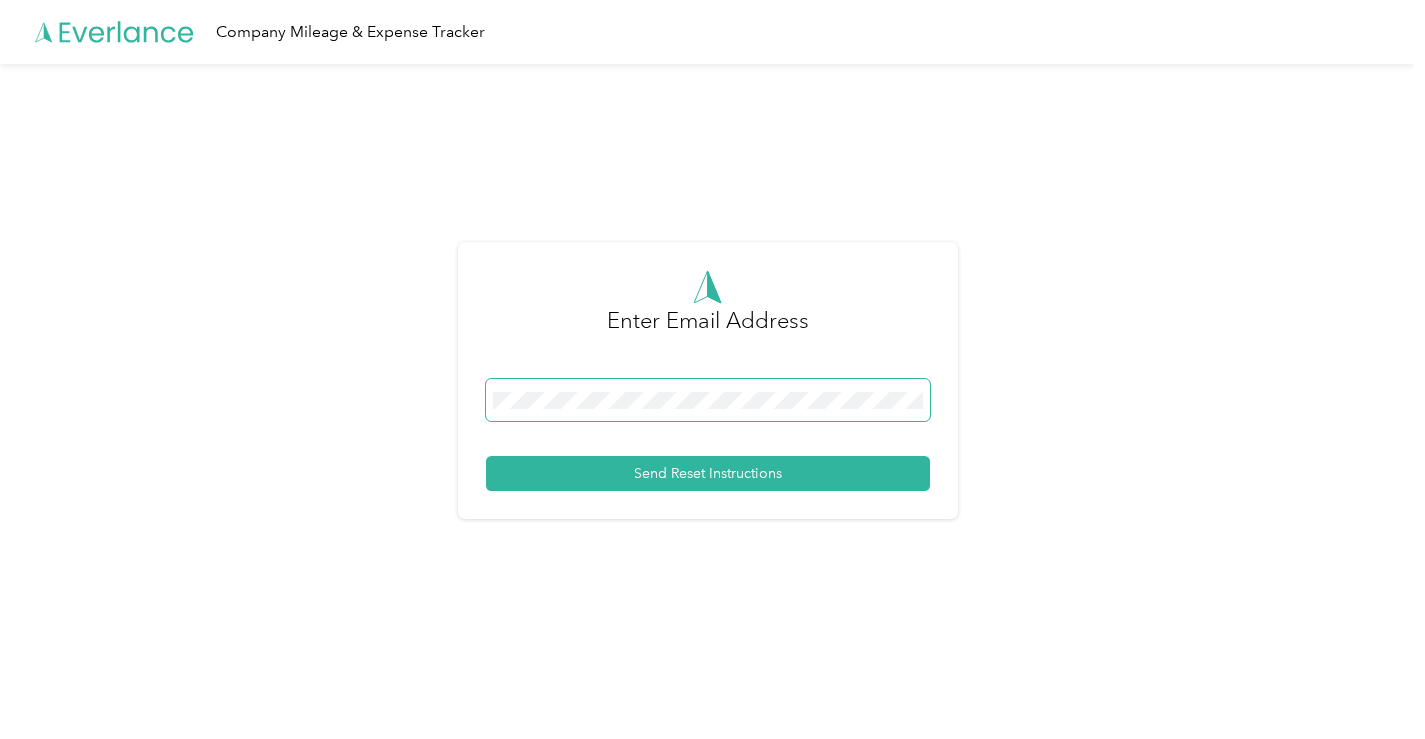 click at bounding box center [708, 400] 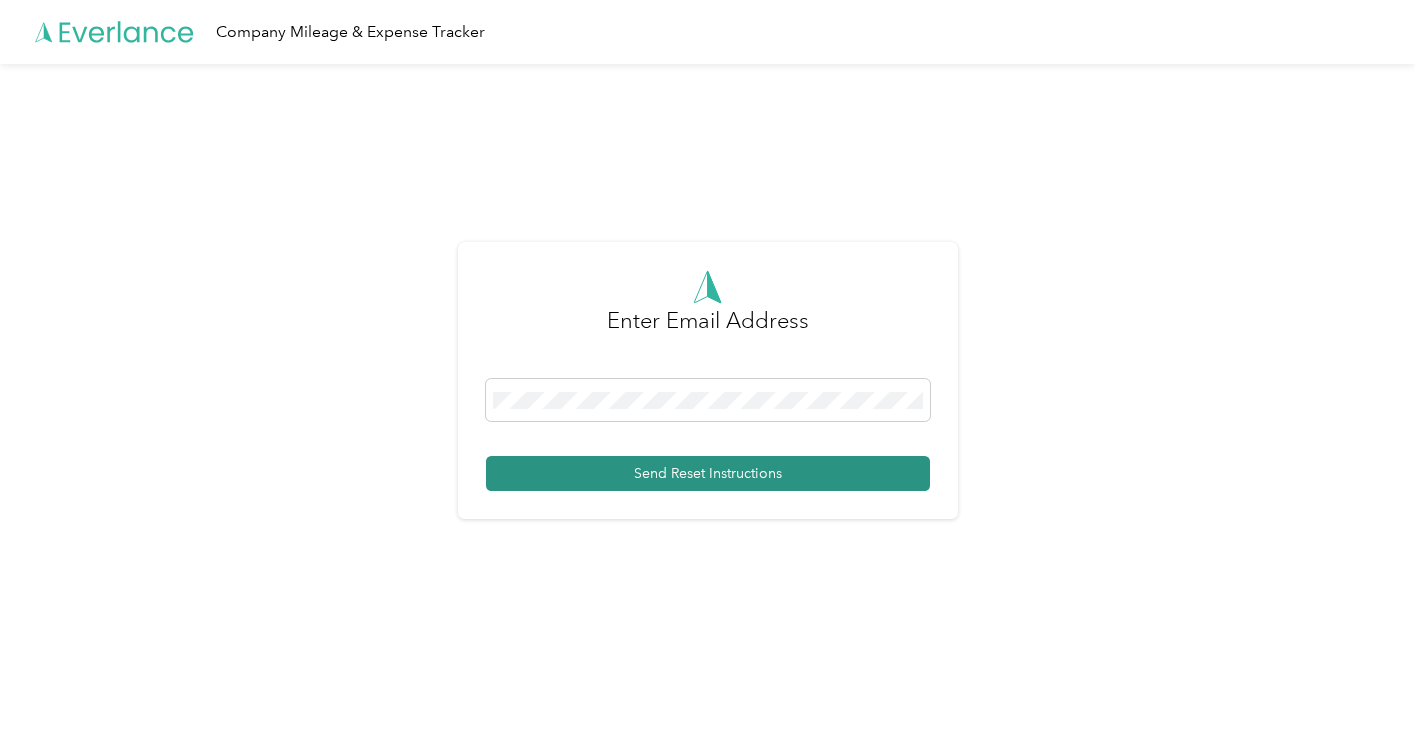 click on "Send Reset Instructions" at bounding box center (708, 473) 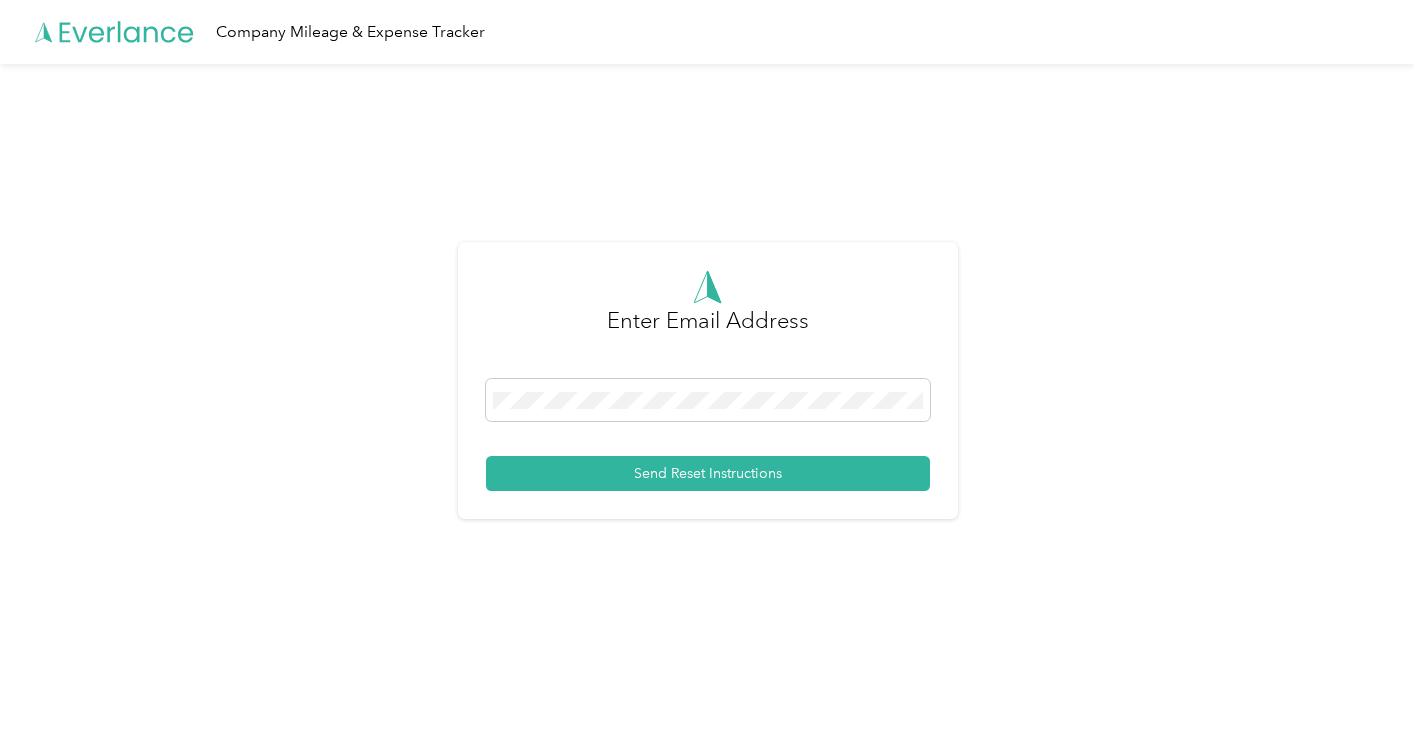 click 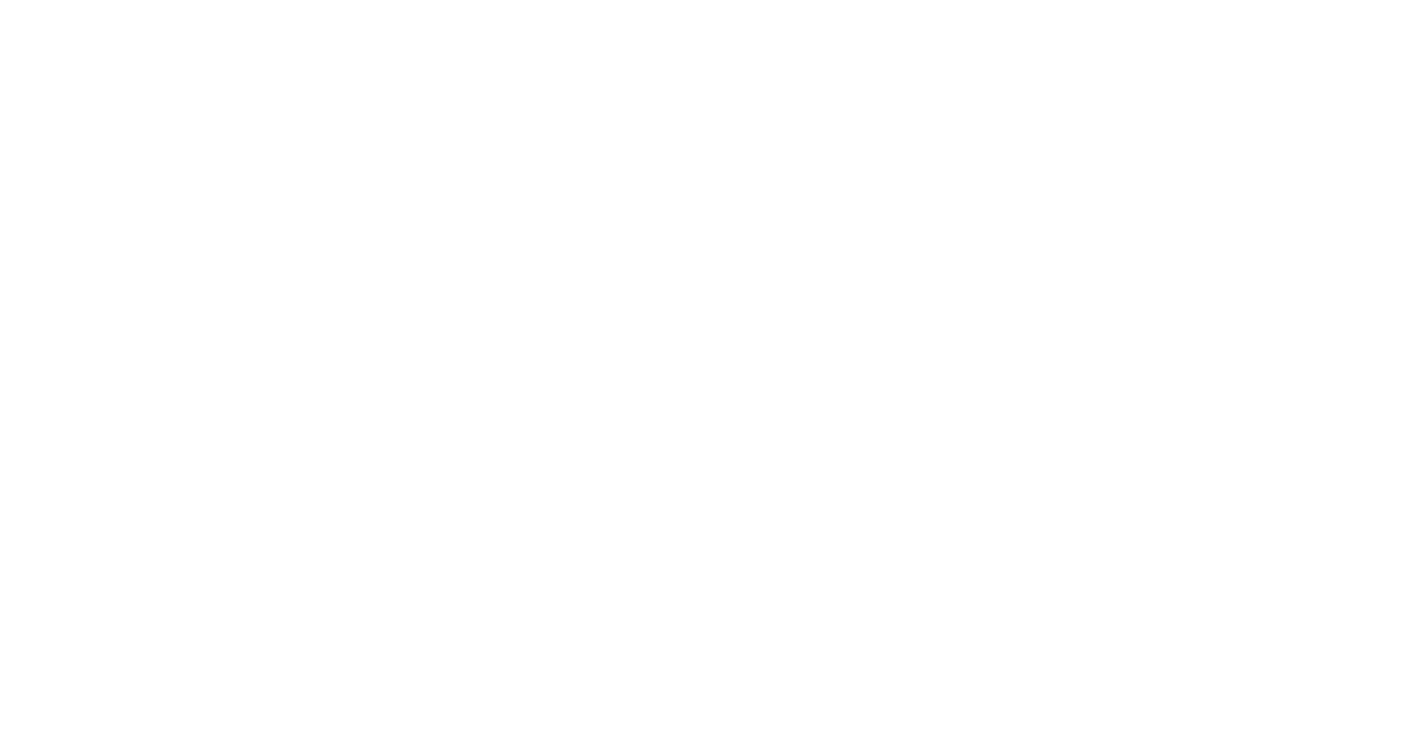 scroll, scrollTop: 0, scrollLeft: 0, axis: both 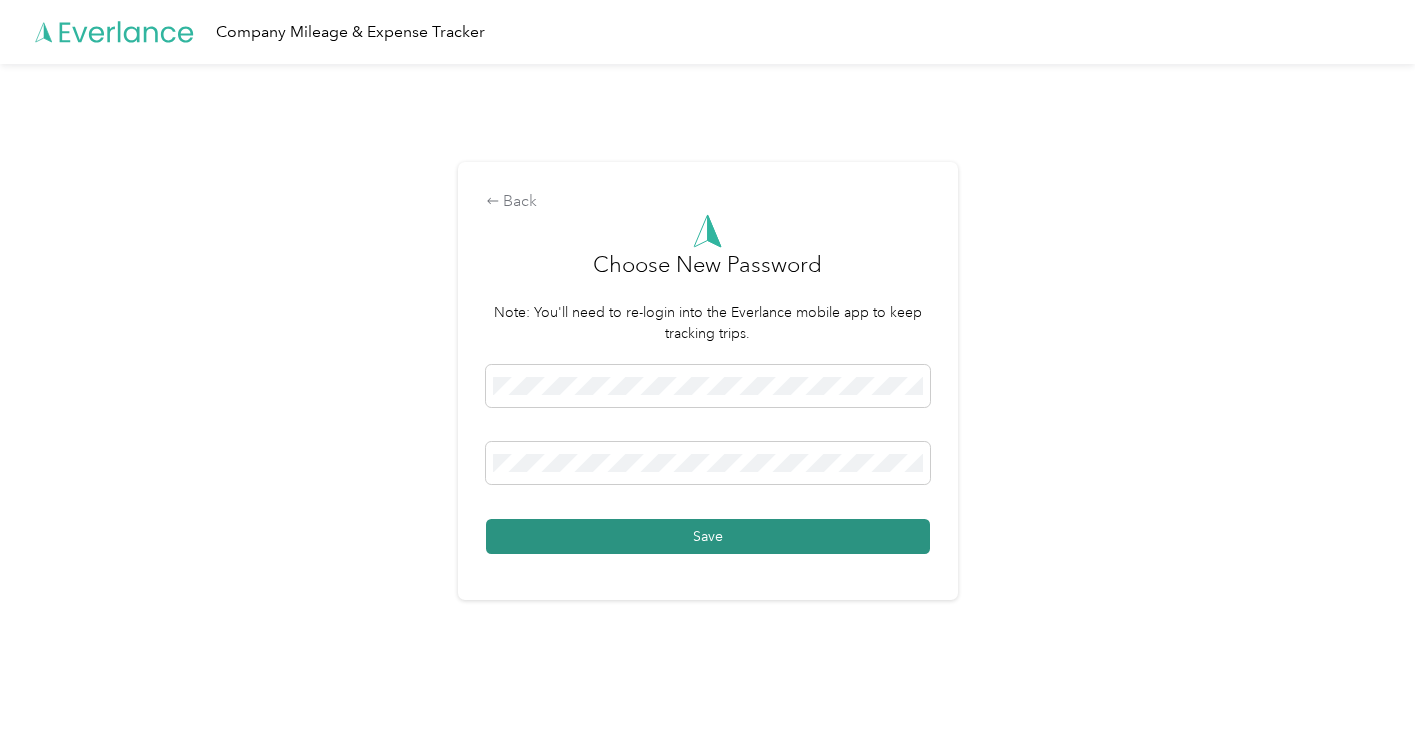 click on "Save" at bounding box center (708, 536) 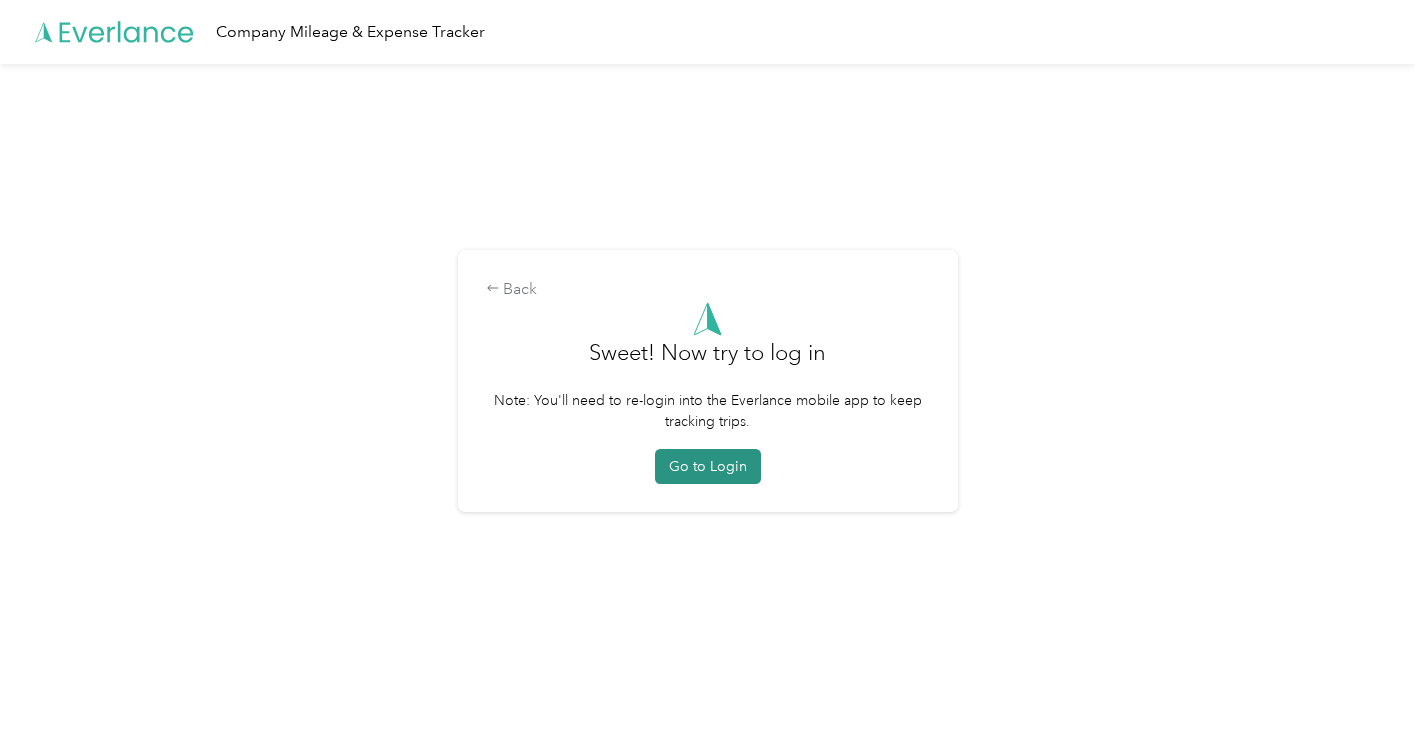 click on "Go to Login" at bounding box center (708, 466) 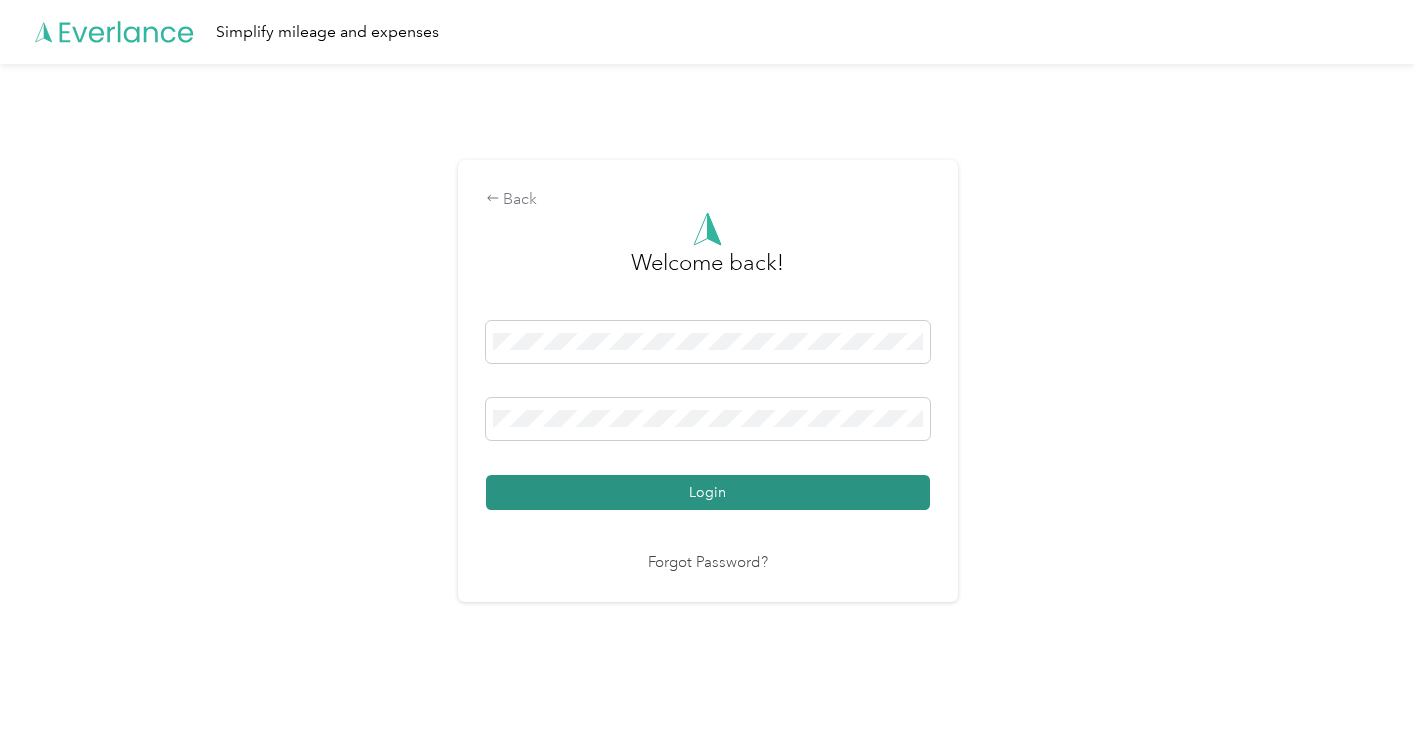 click on "Login" at bounding box center (708, 492) 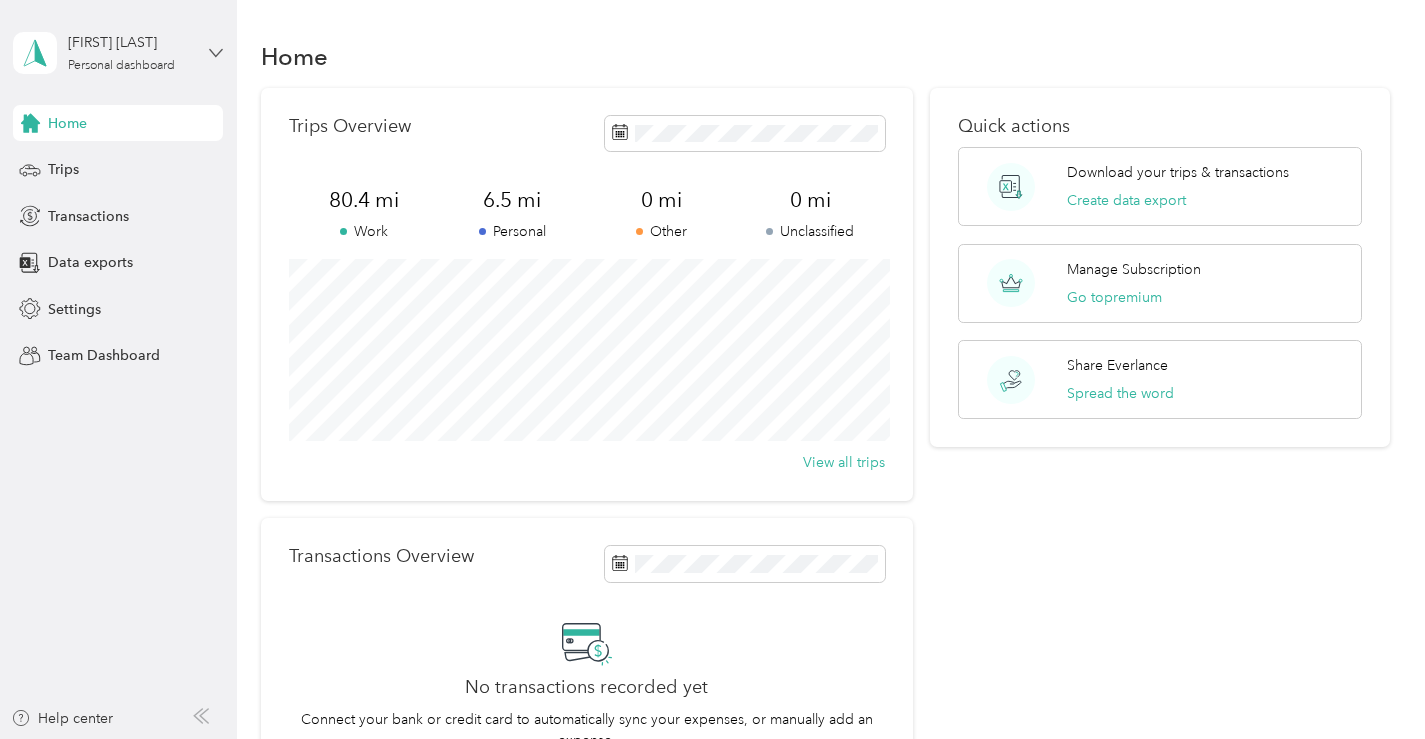 click 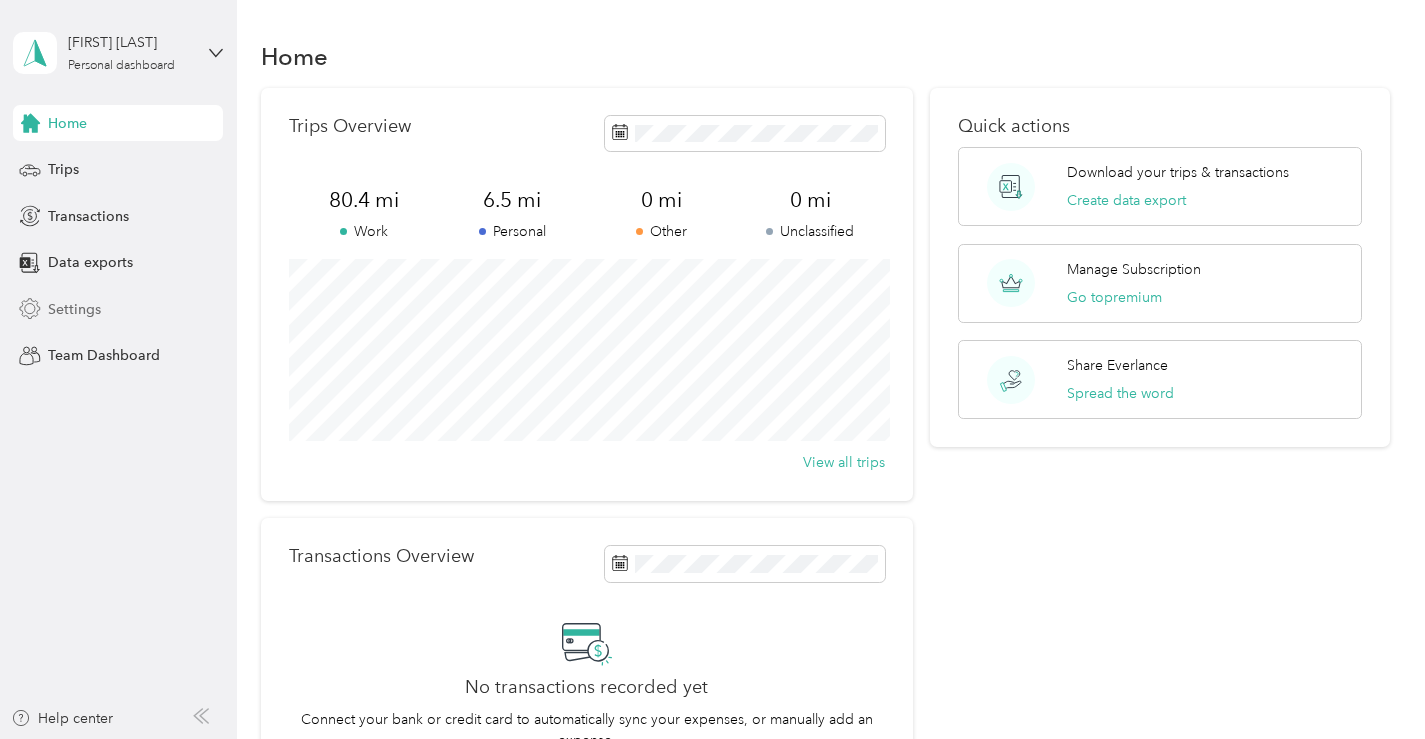 click on "Settings" at bounding box center (118, 309) 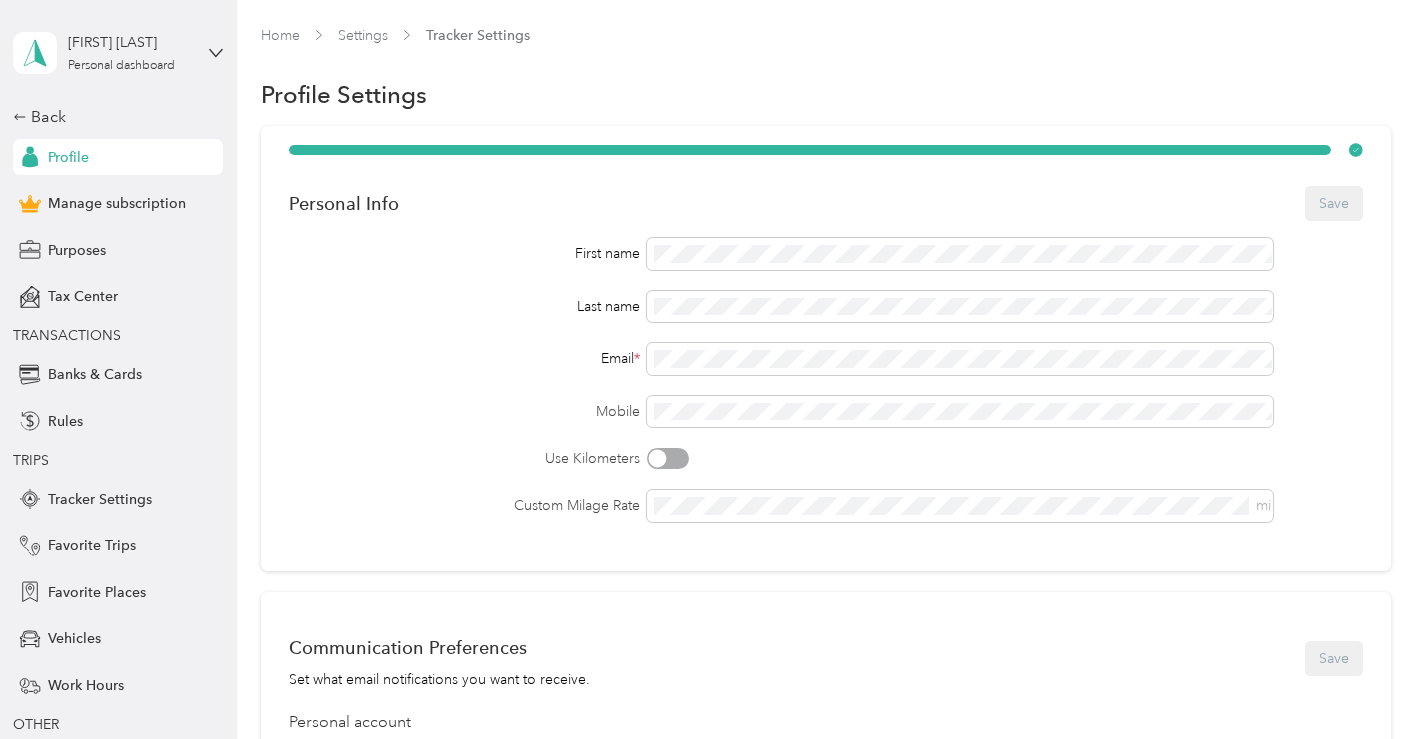 click on "Back Profile Manage subscription Purposes Tax Center TRANSACTIONS Banks & Cards Rules TRIPS Tracker Settings Favorite Trips Favorite Places Vehicles Work Hours OTHER Import History" at bounding box center (118, 443) 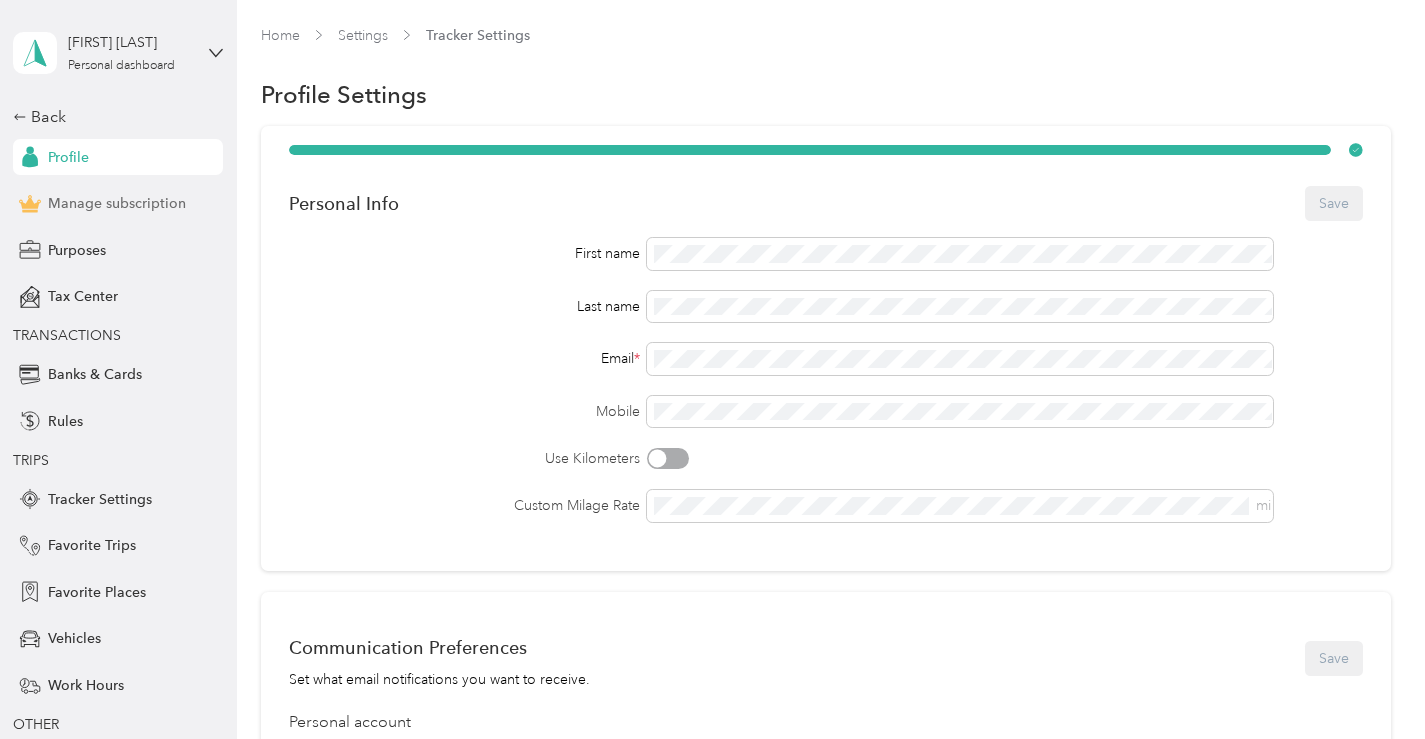 click on "Manage subscription" at bounding box center (117, 203) 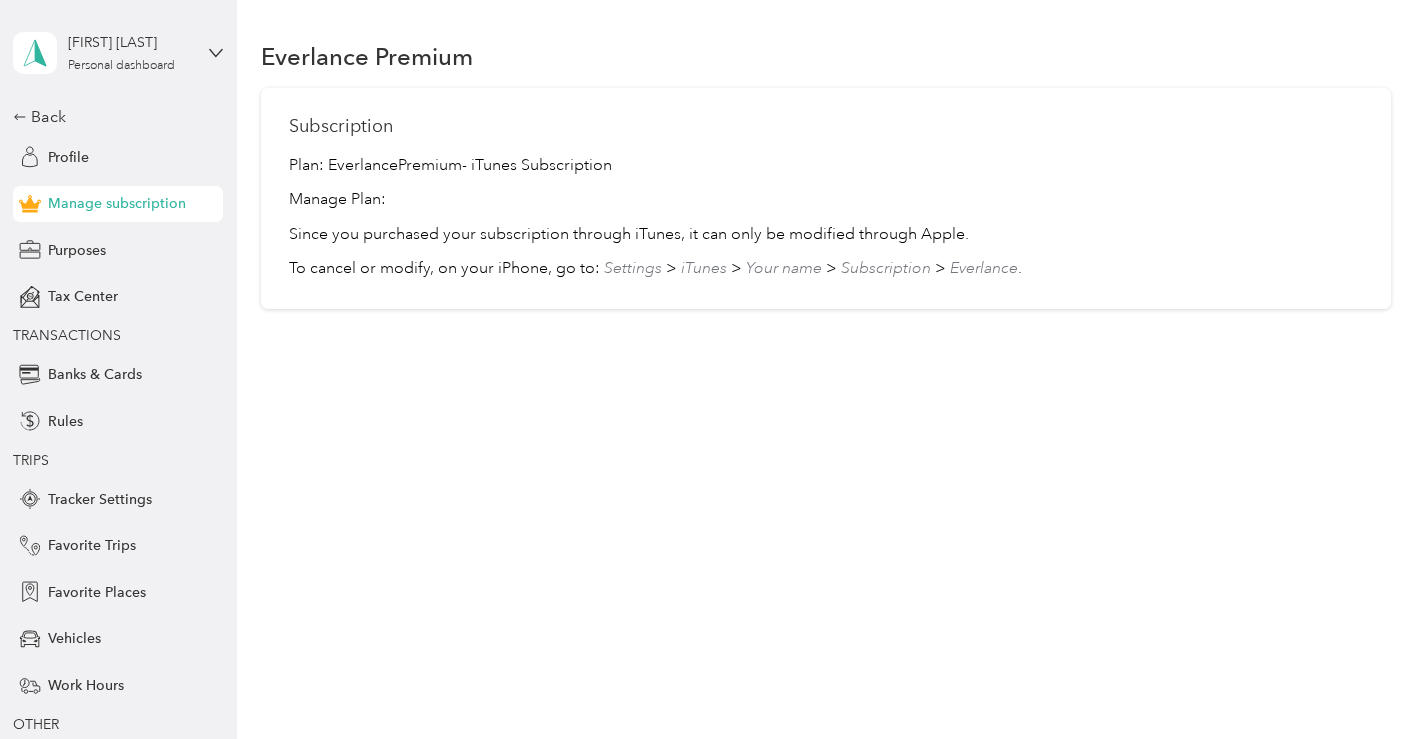 click on "To cancel or modify, on your iPhone, go to:   Settings   >   iTunes   >   Your name   >   Subscription   >   Everlance ." at bounding box center (825, 269) 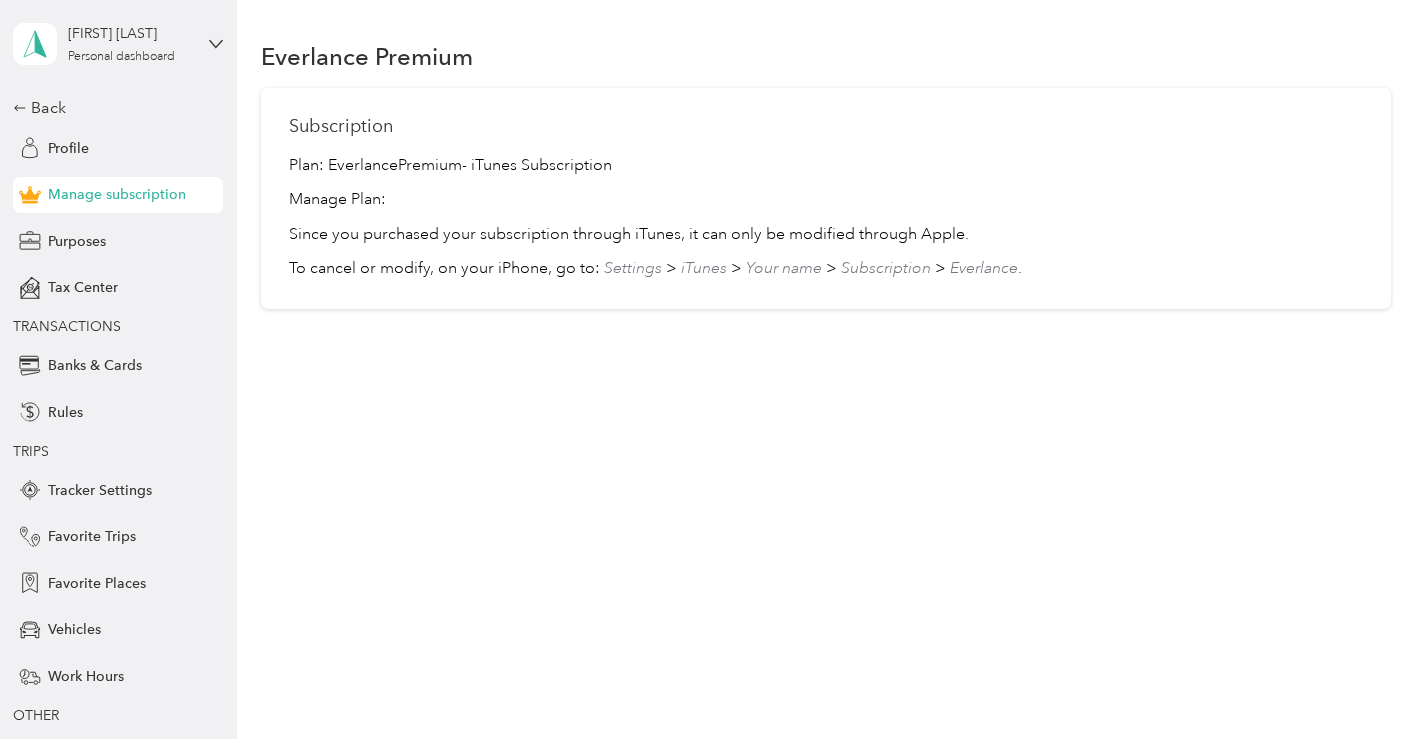 scroll, scrollTop: 0, scrollLeft: 0, axis: both 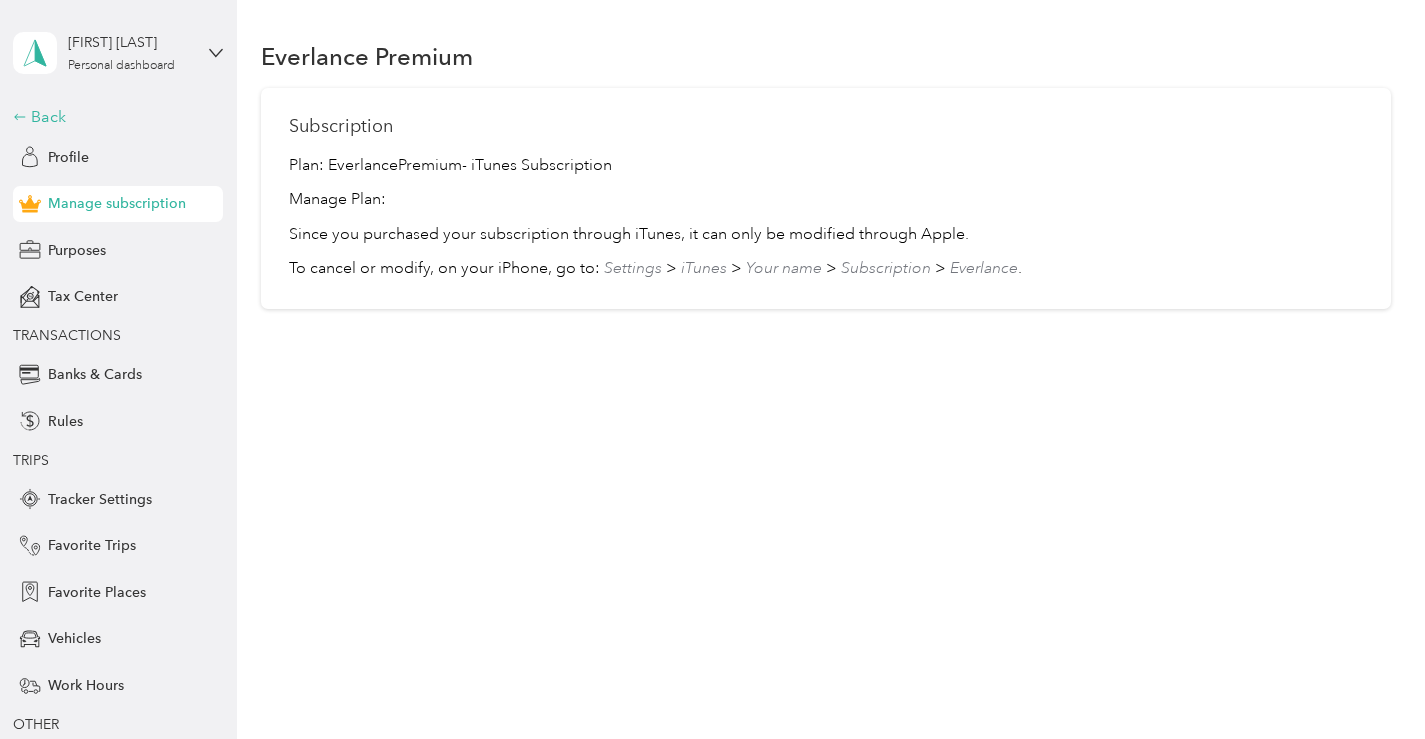 click on "Back" at bounding box center [113, 117] 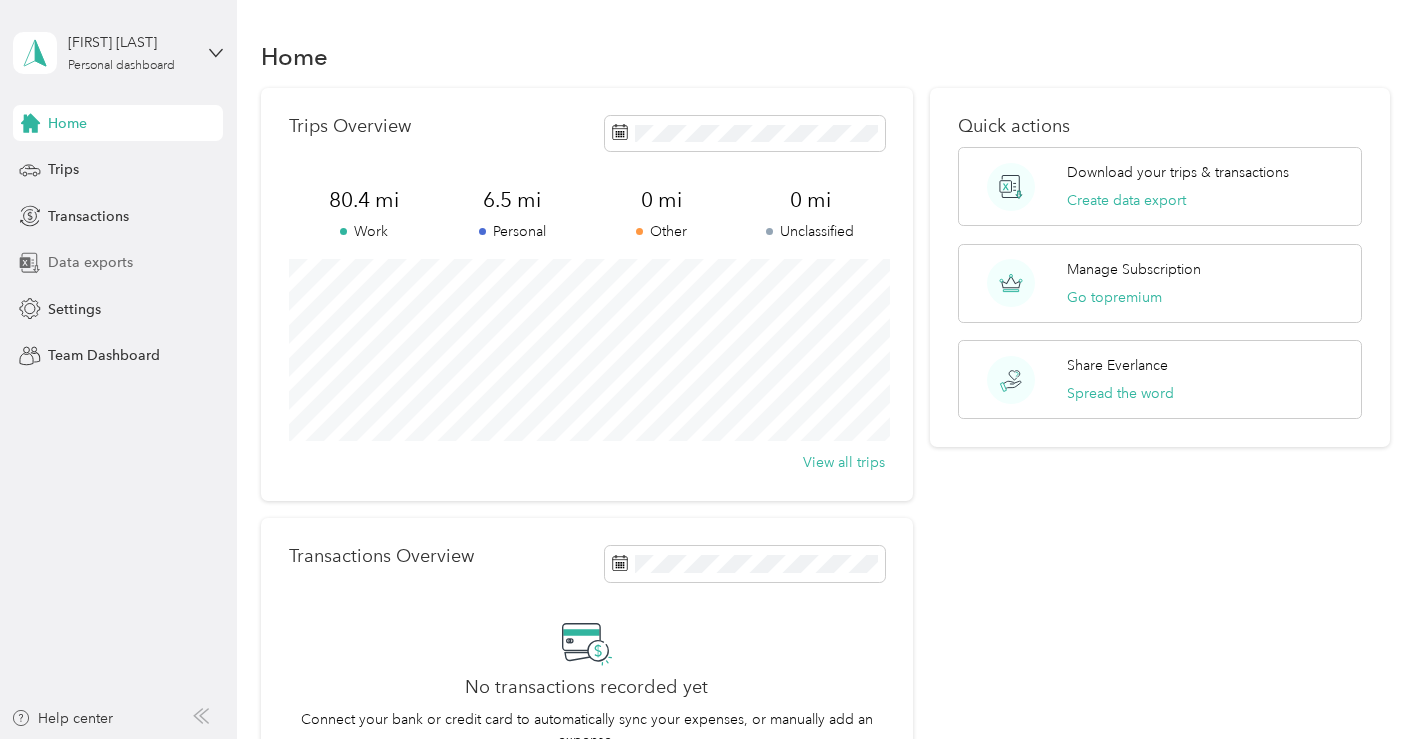 click on "Data exports" at bounding box center [90, 262] 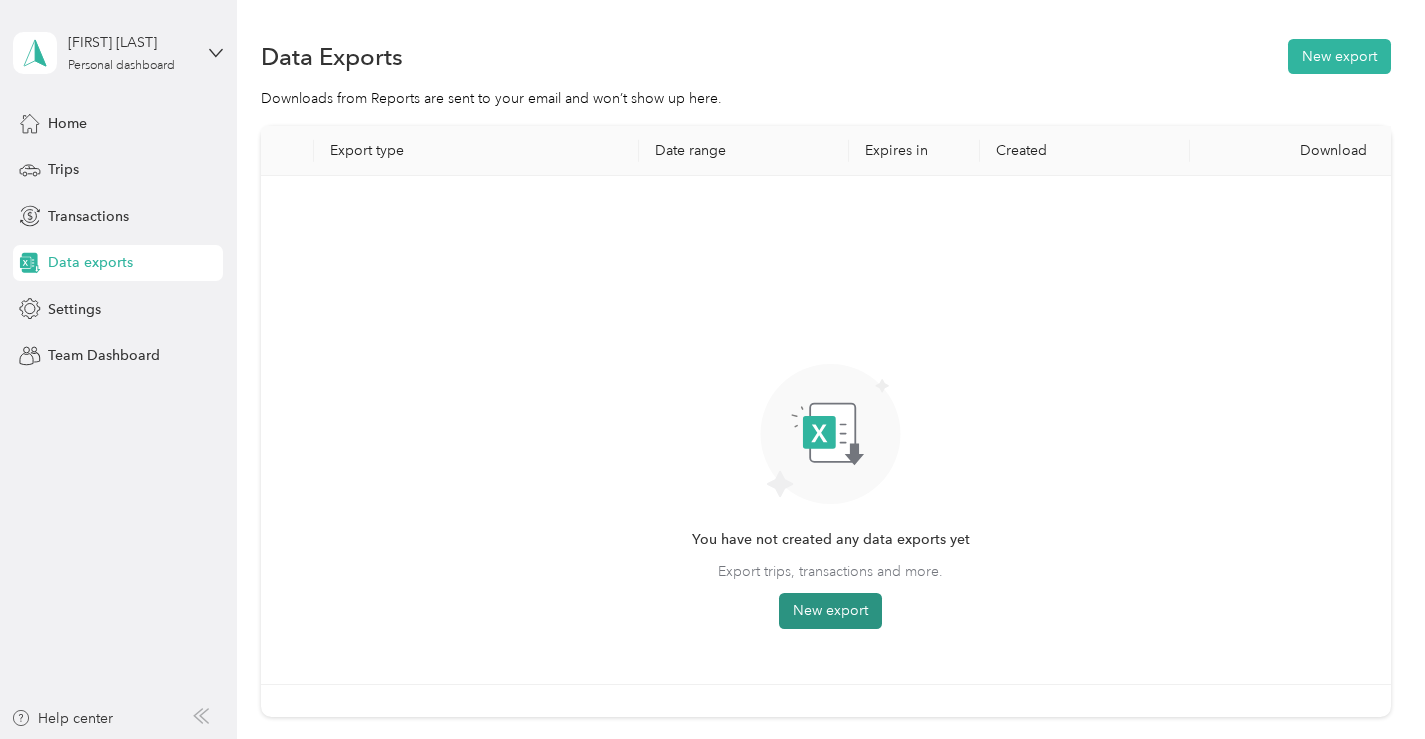 click on "New export" at bounding box center (830, 611) 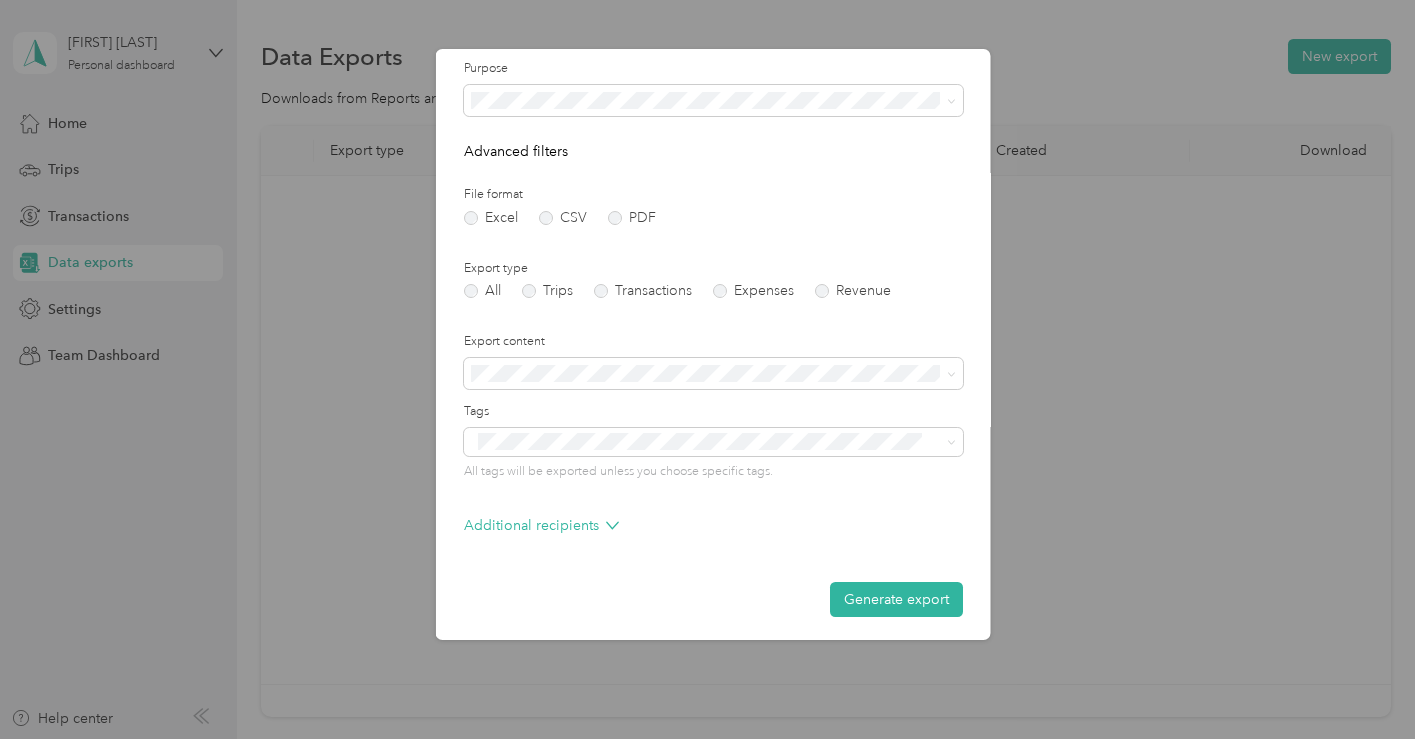 scroll, scrollTop: 136, scrollLeft: 0, axis: vertical 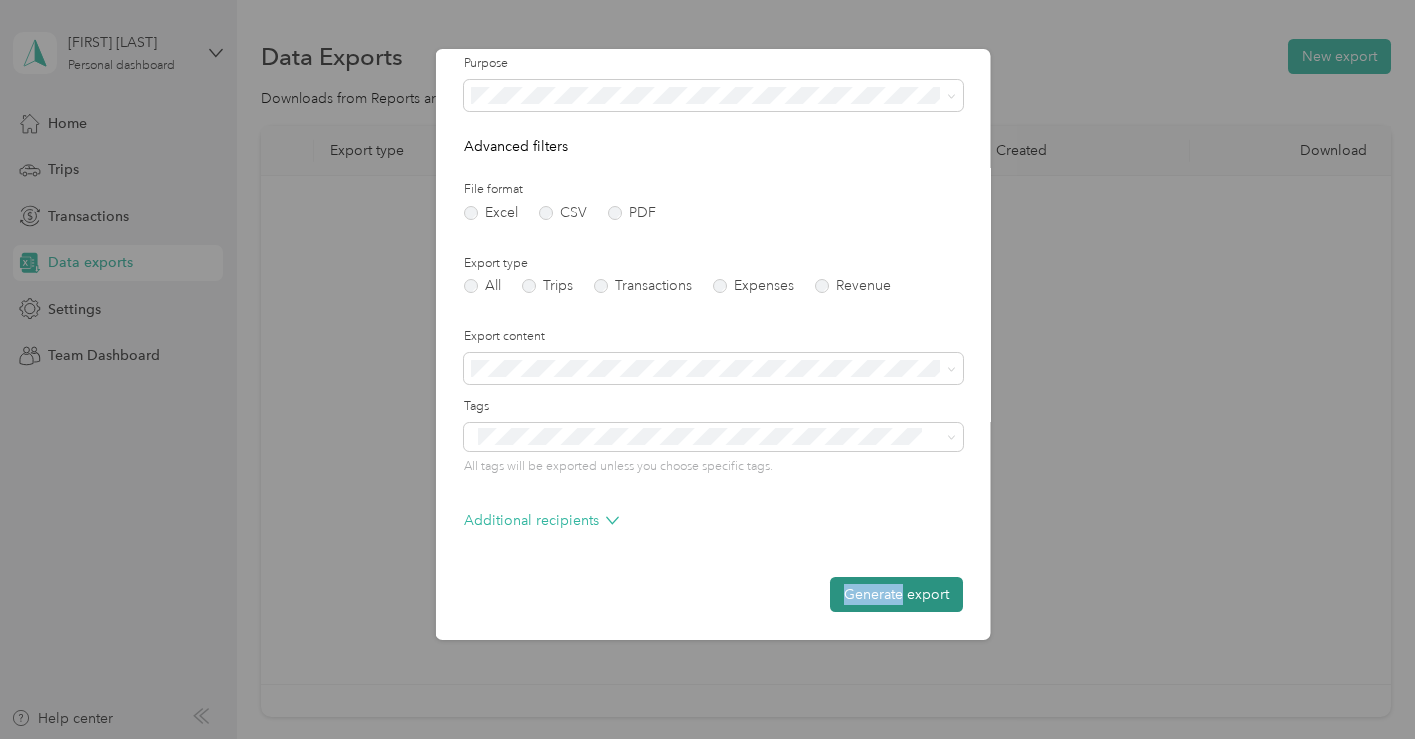 click on "Generate export" at bounding box center [895, 594] 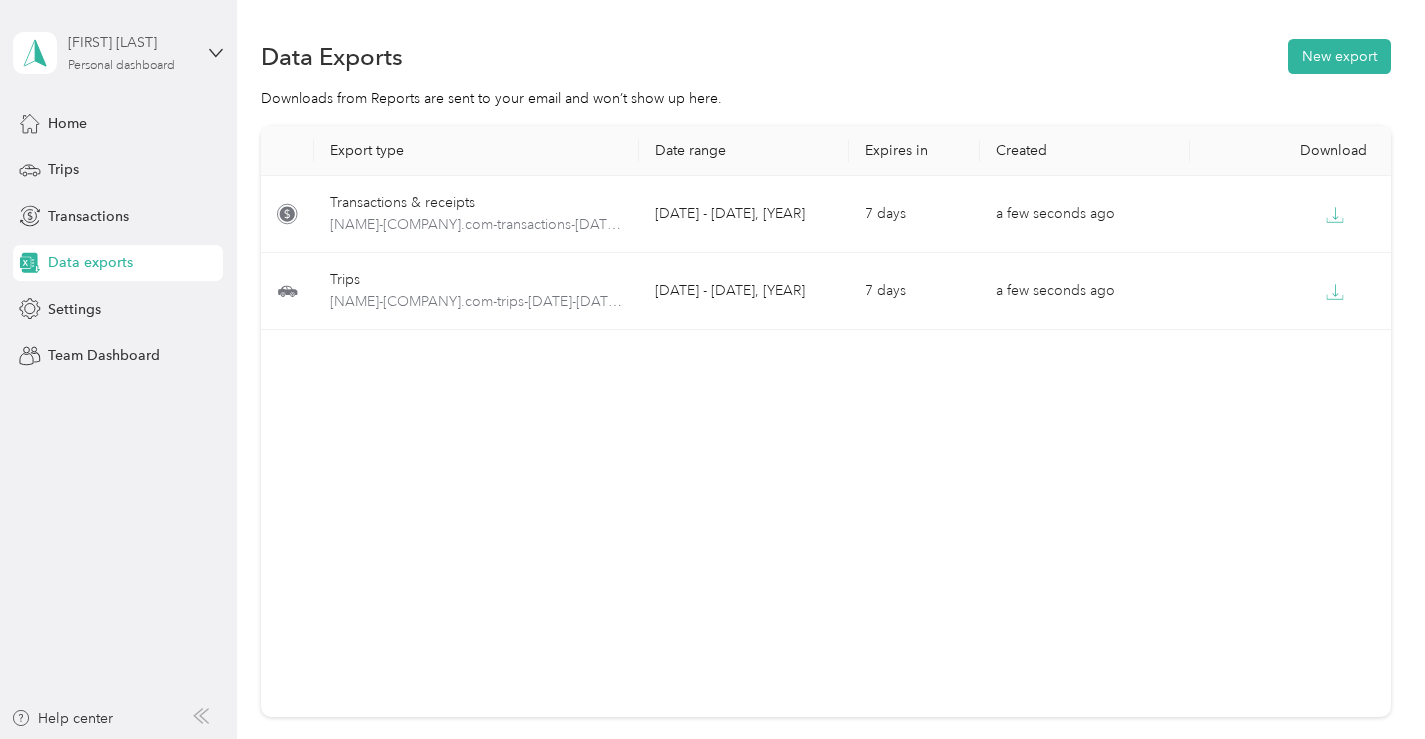 click on "[FIRST] [LAST] Personal dashboard" at bounding box center (130, 52) 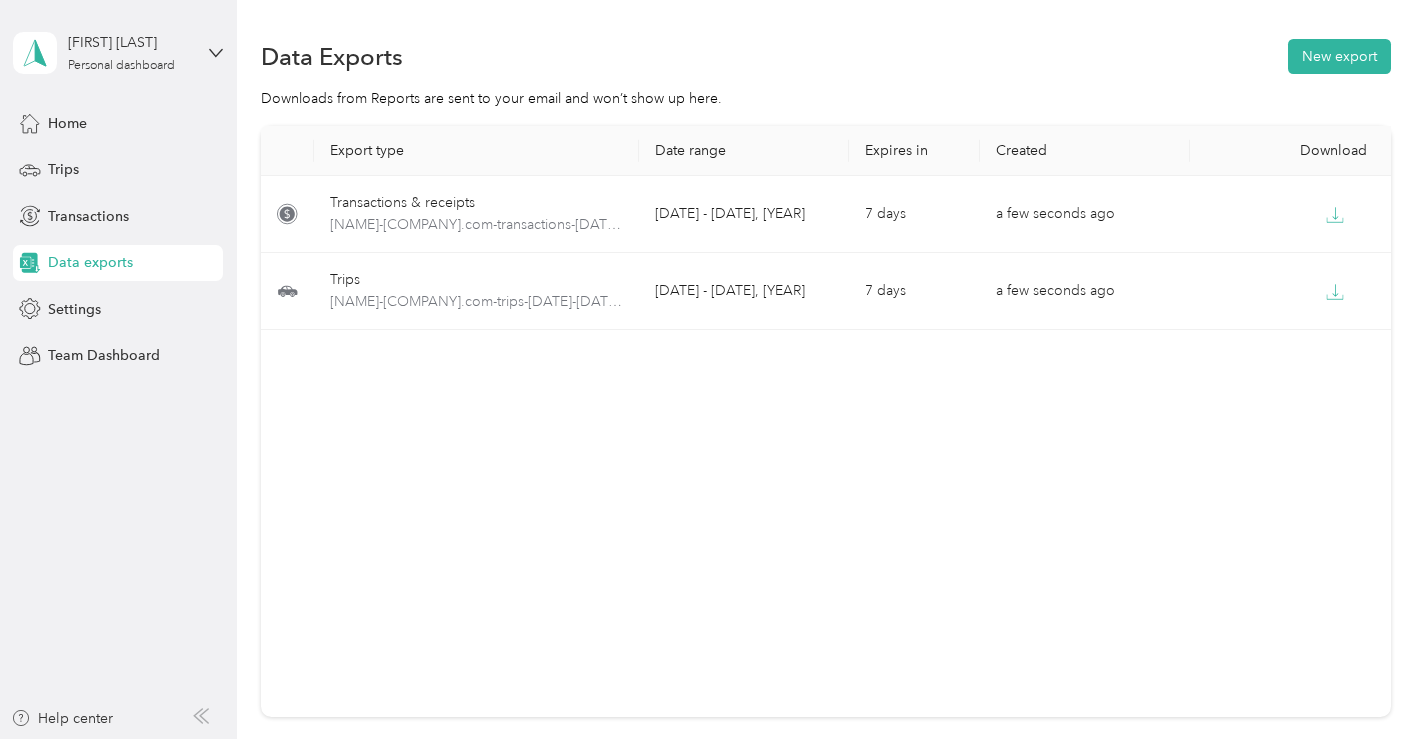click on "Log out" at bounding box center [69, 164] 